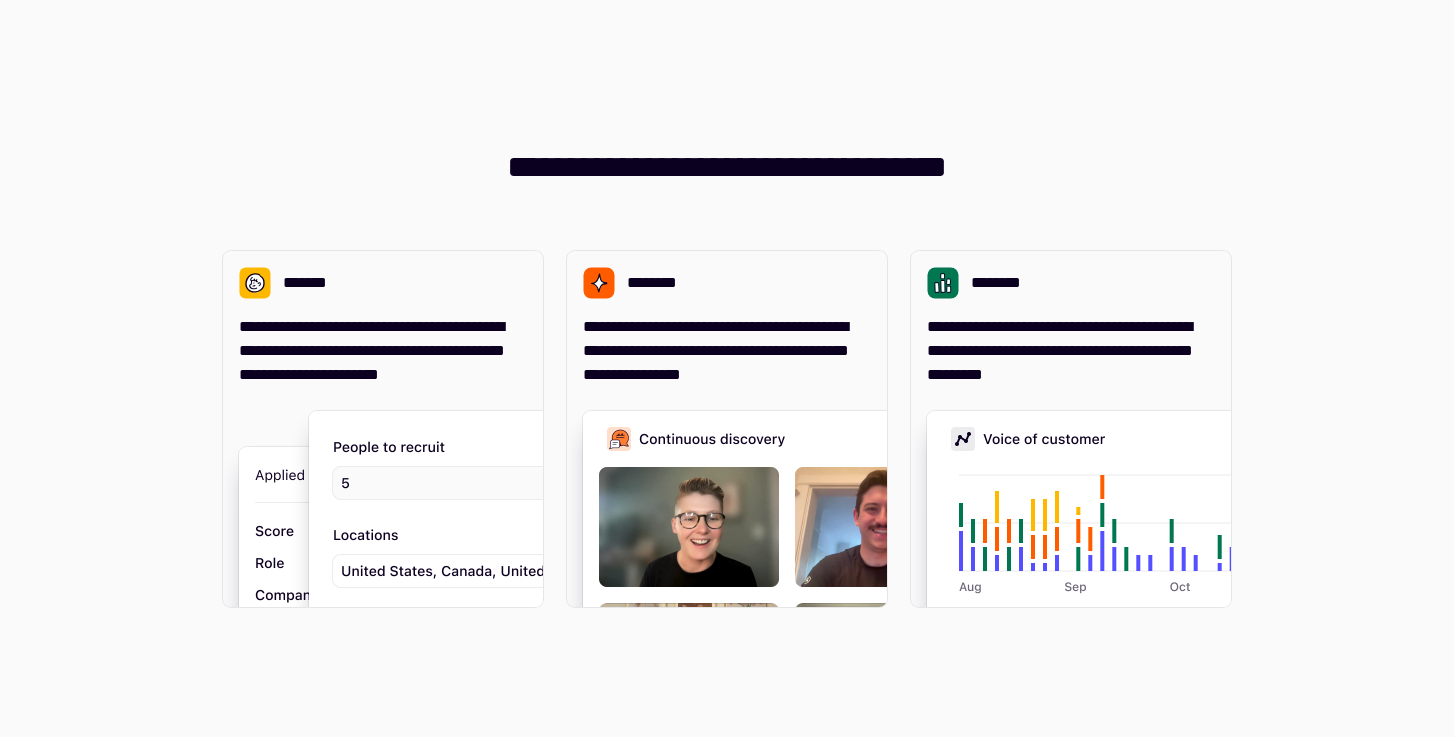 scroll, scrollTop: 0, scrollLeft: 0, axis: both 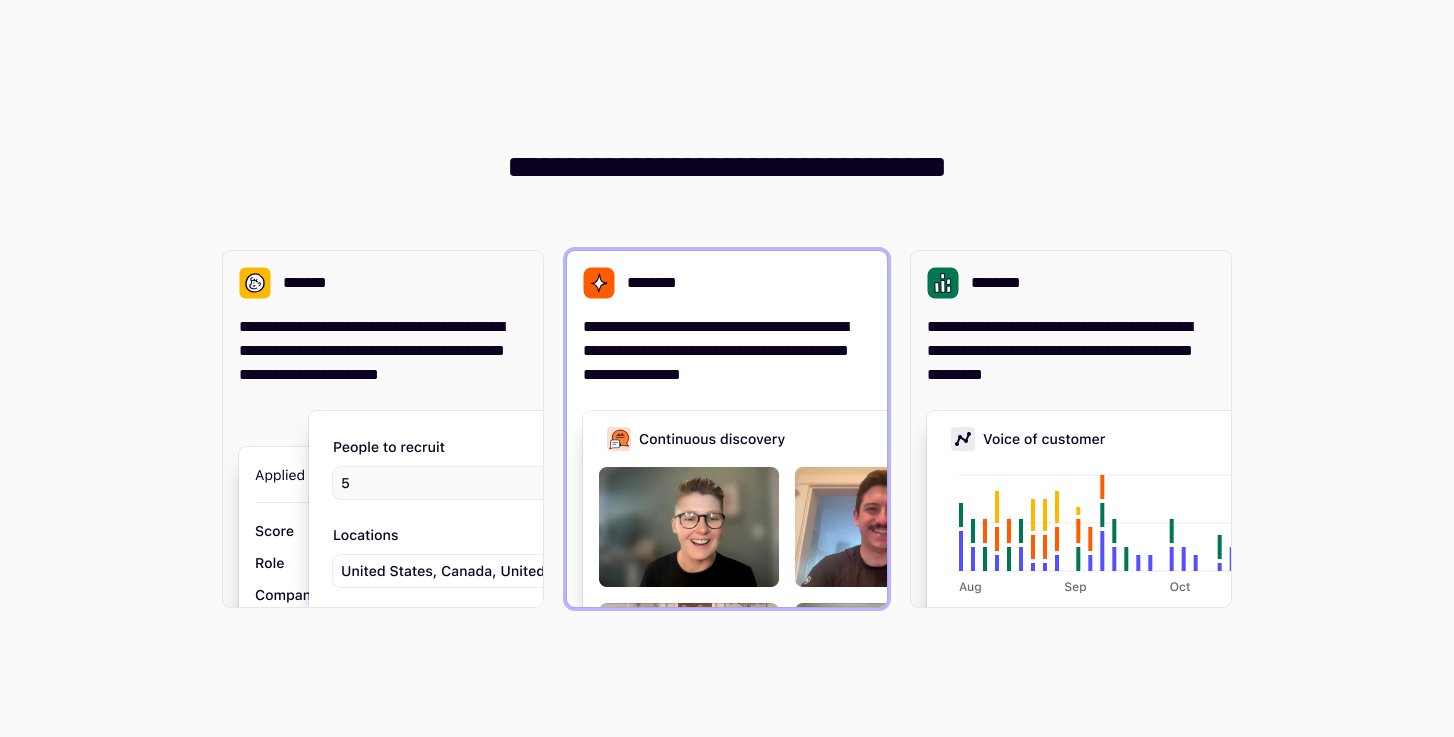 click on "**********" at bounding box center [727, 351] 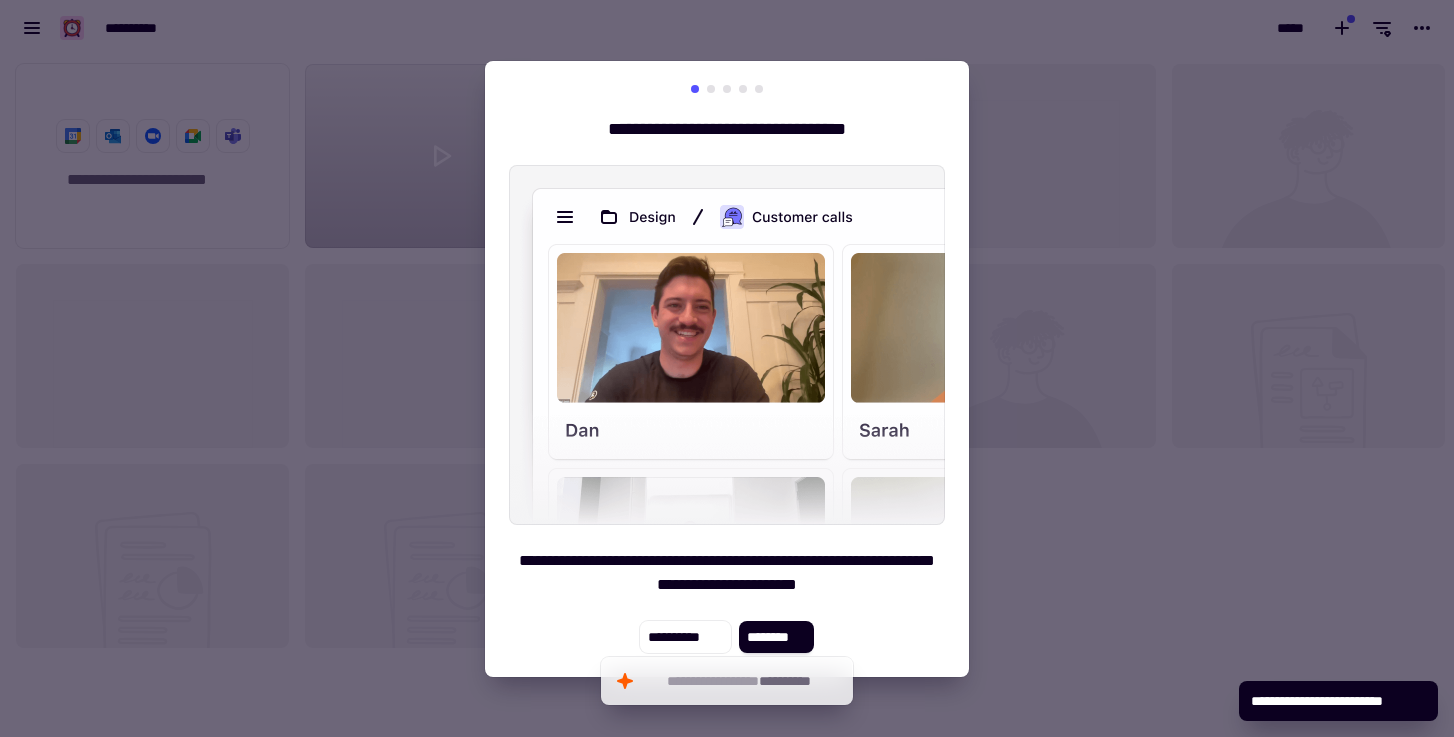 scroll, scrollTop: 16, scrollLeft: 16, axis: both 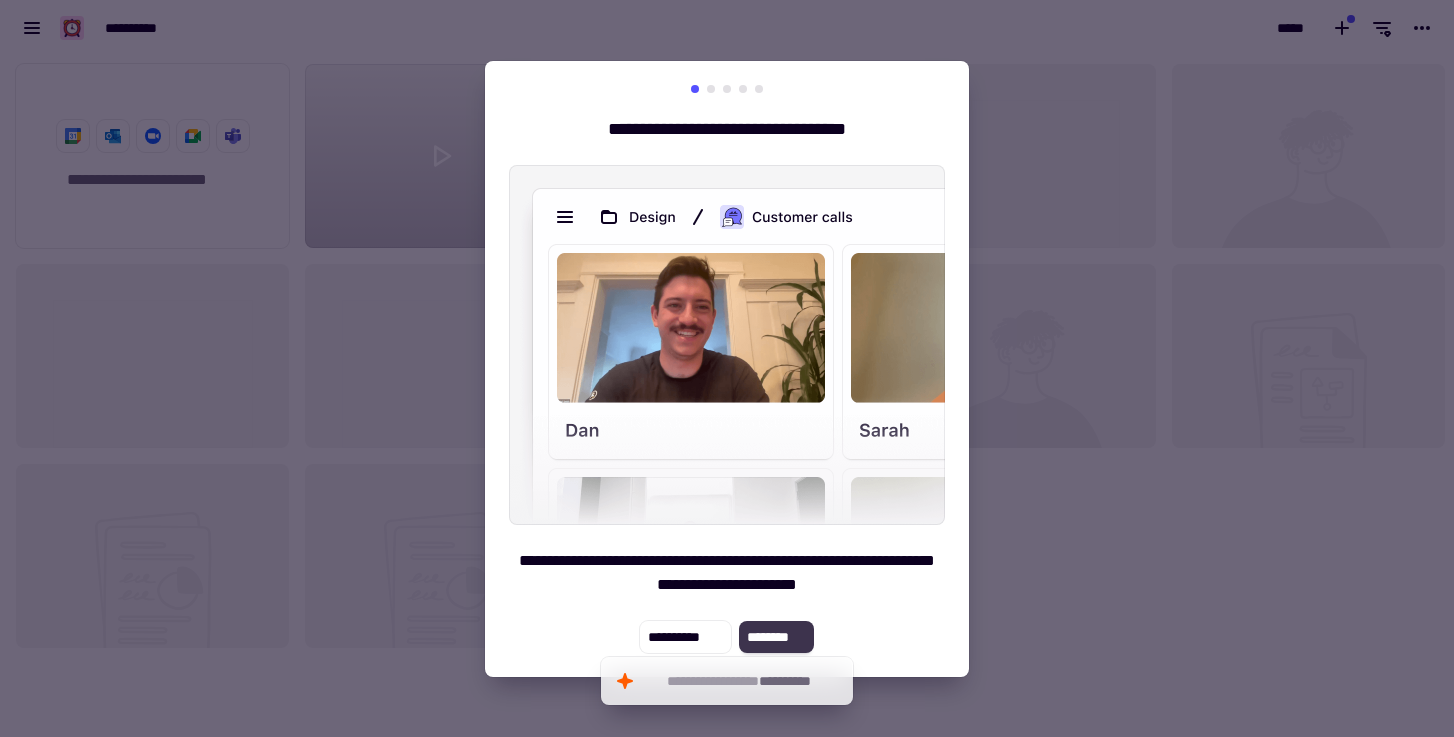 click on "********" 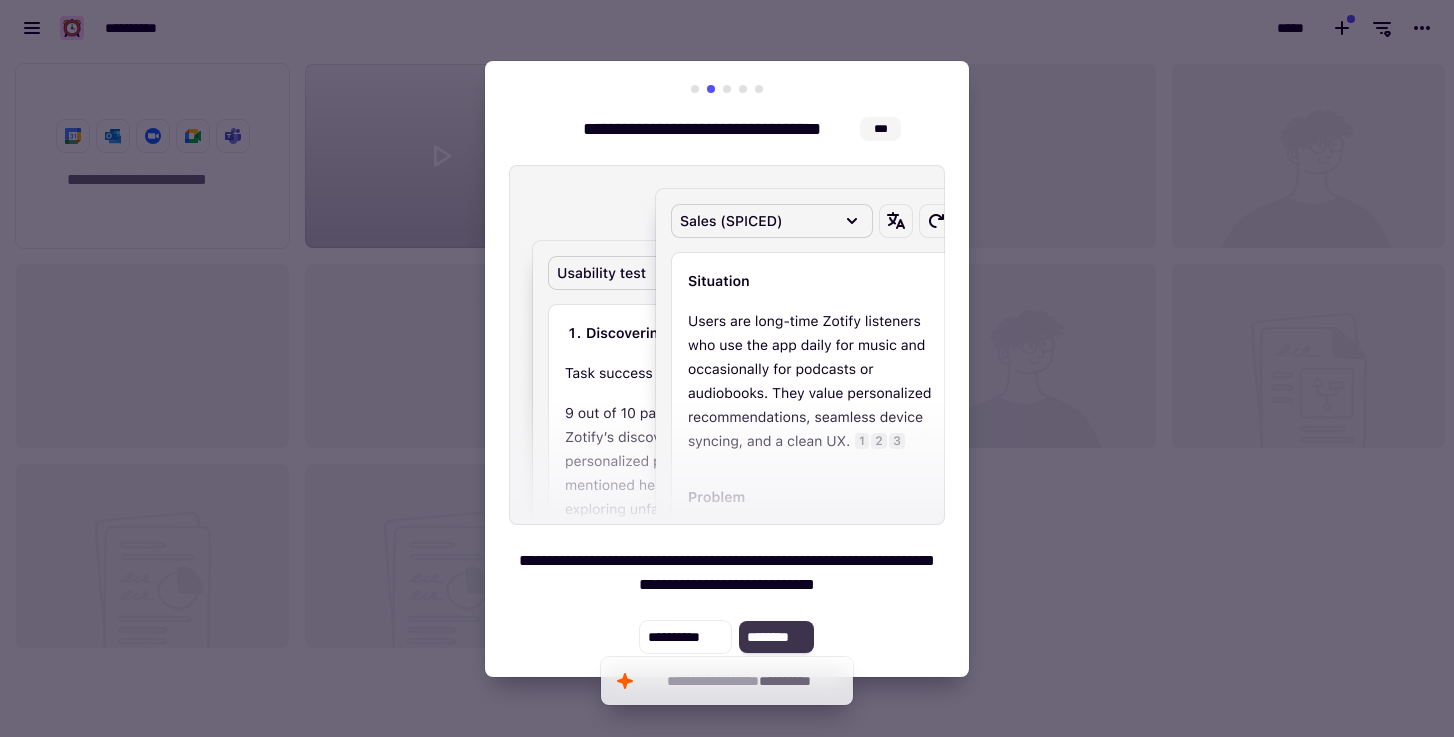 click on "********" 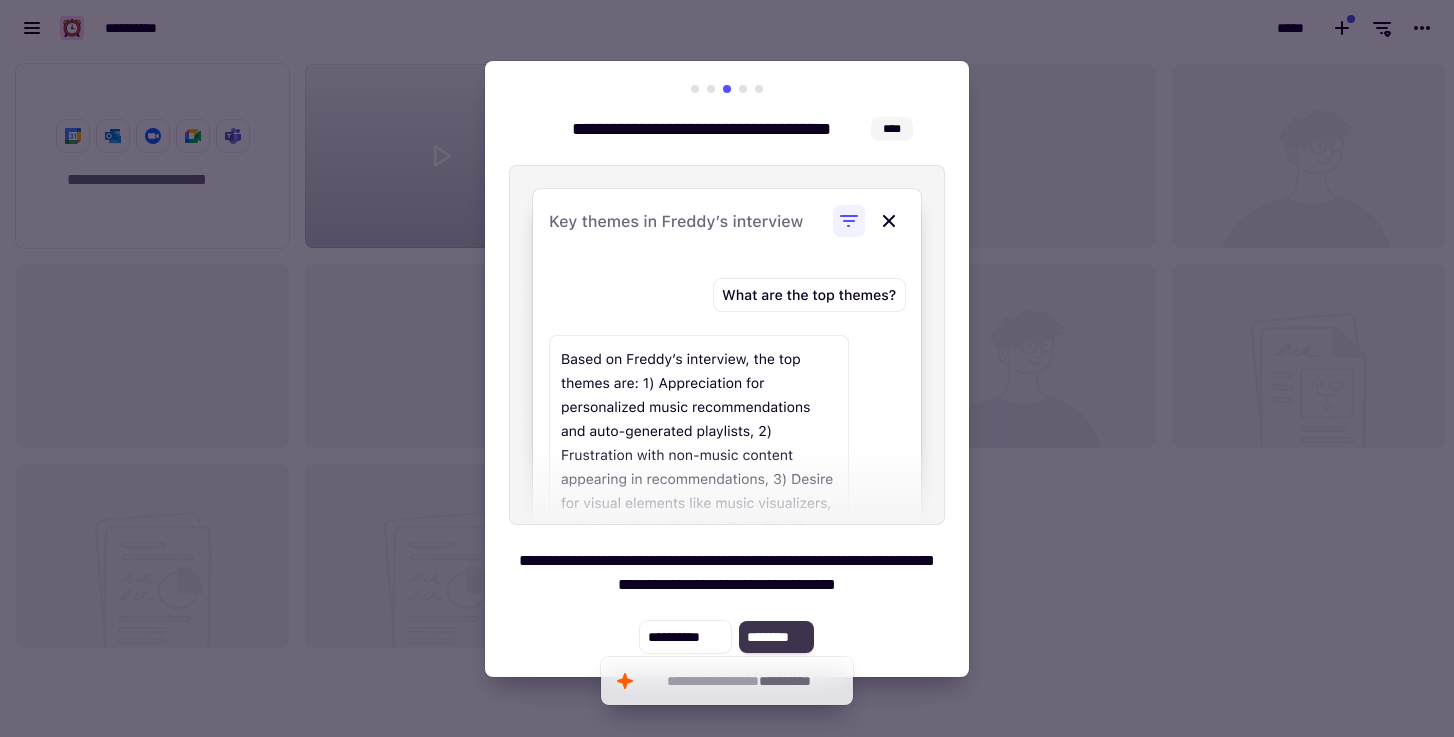 click on "********" 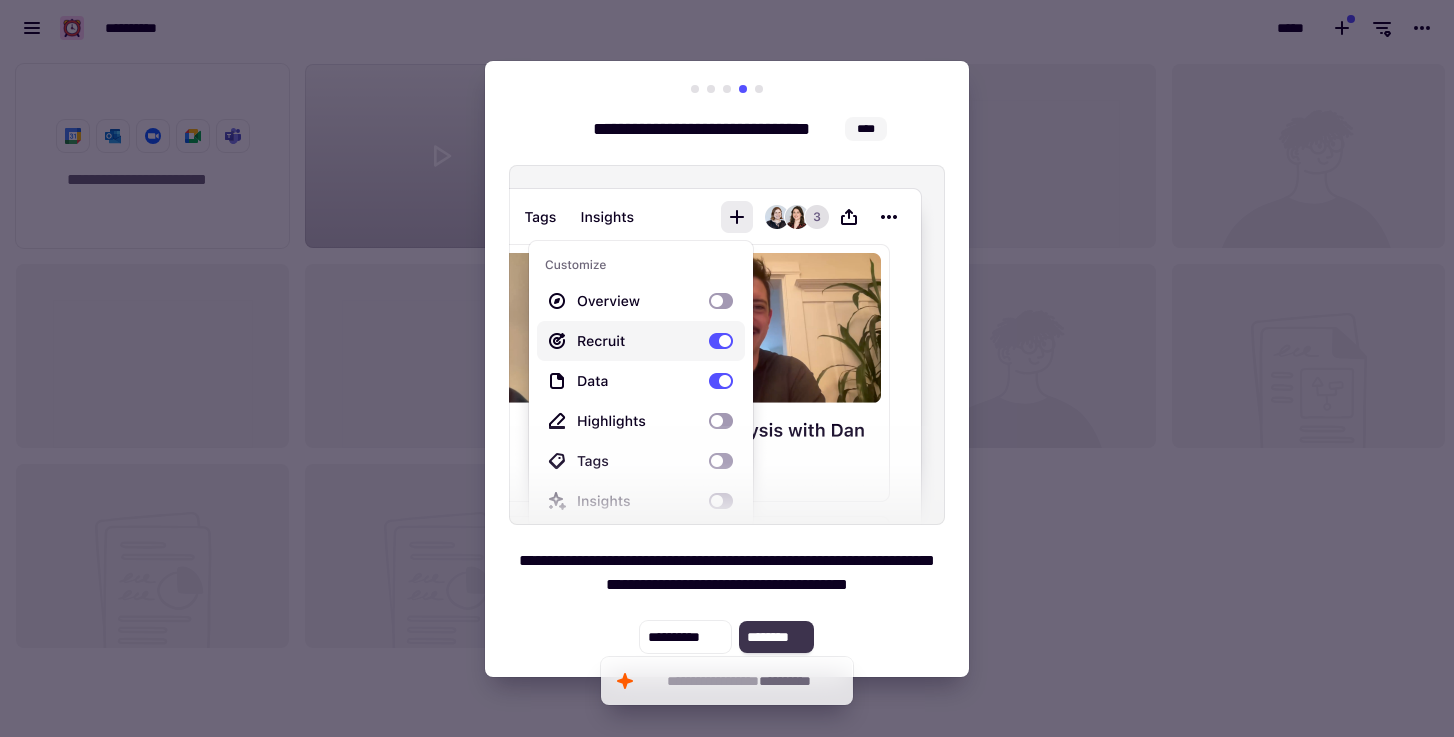 click on "********" 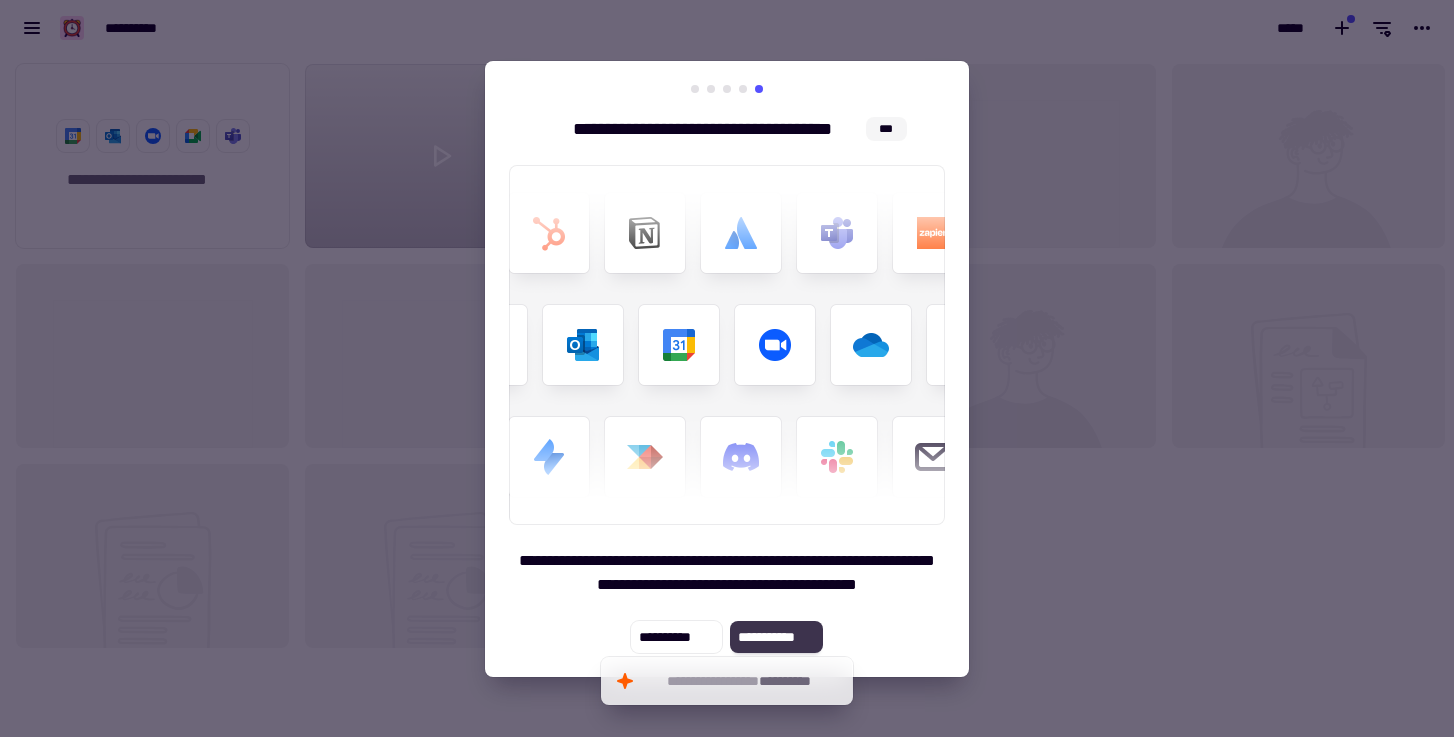 click on "**********" 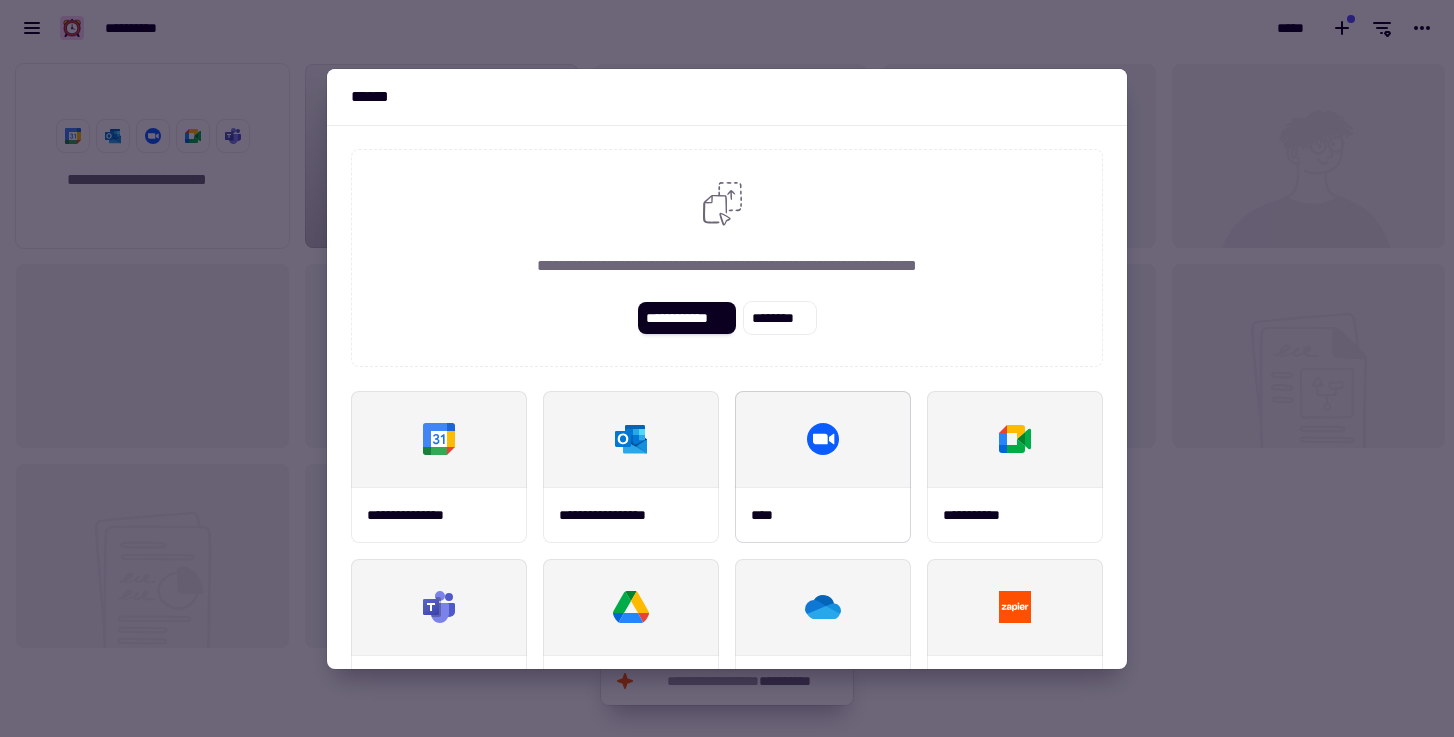 scroll, scrollTop: 234, scrollLeft: 0, axis: vertical 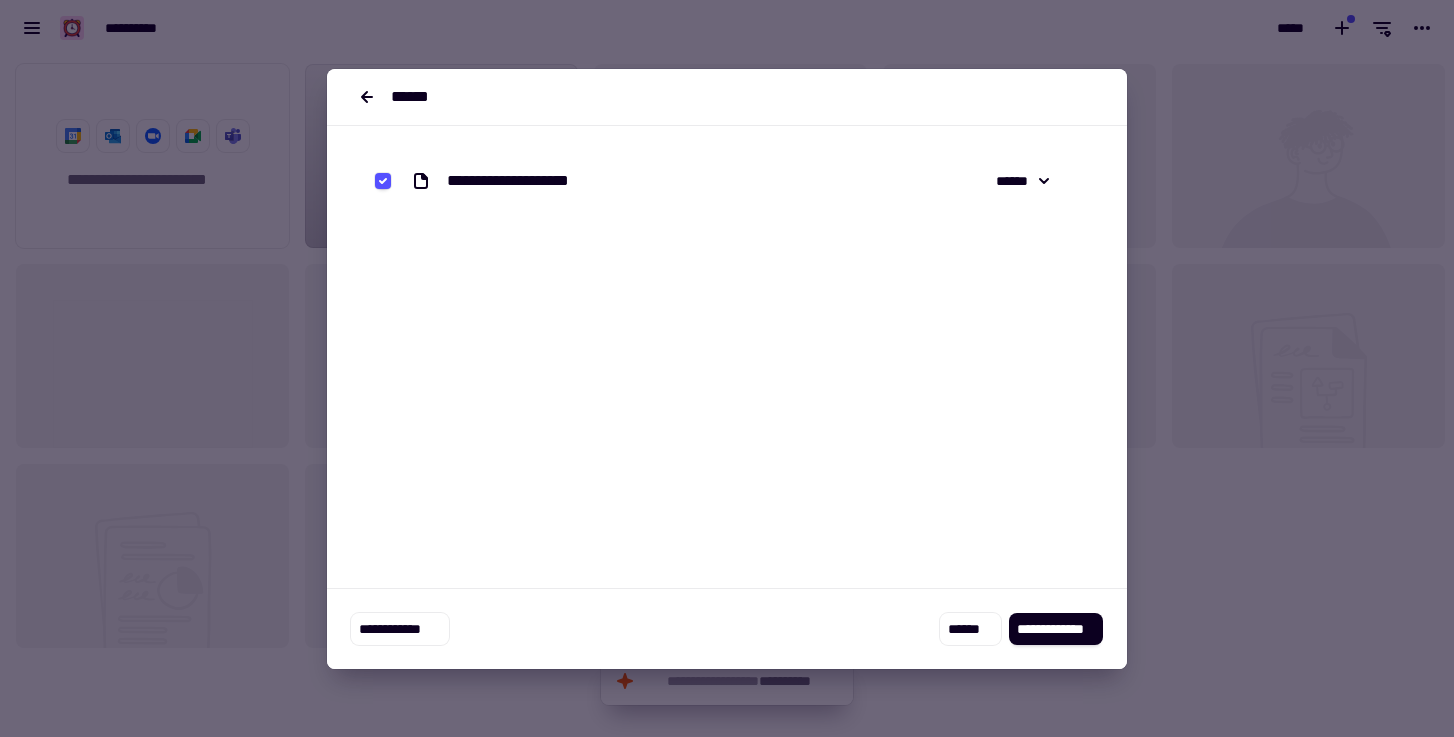 click on "**********" at bounding box center [727, 629] 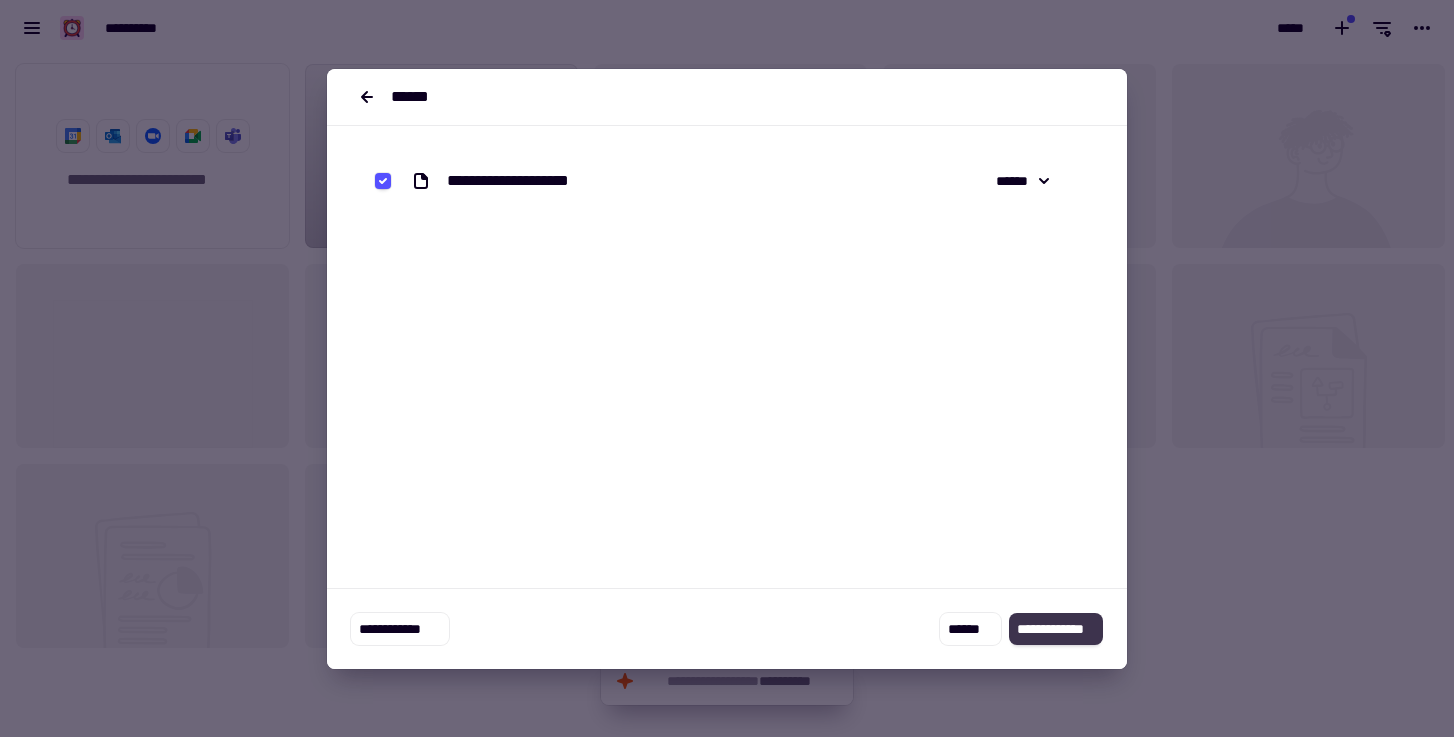 click on "**********" 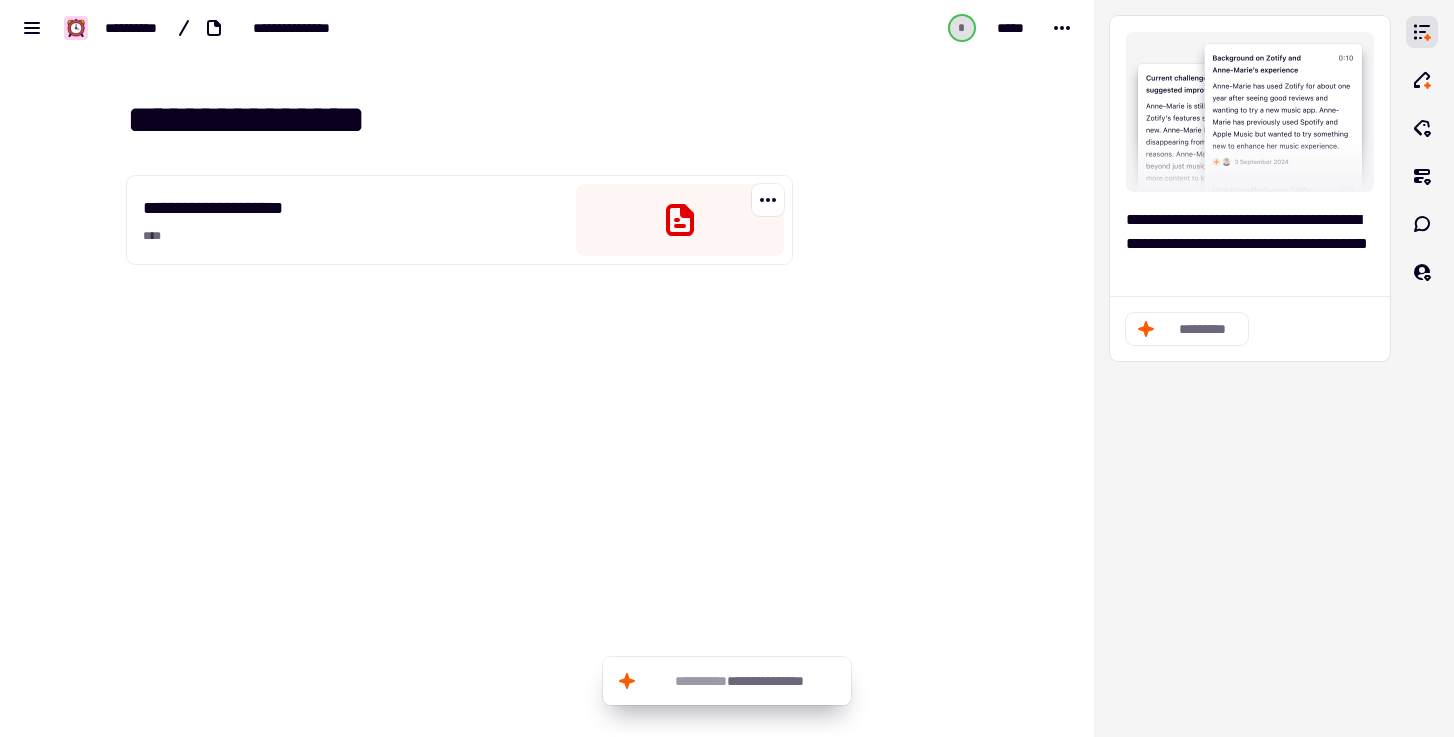 click on "[FIRST] [LAST]" at bounding box center (351, 220) 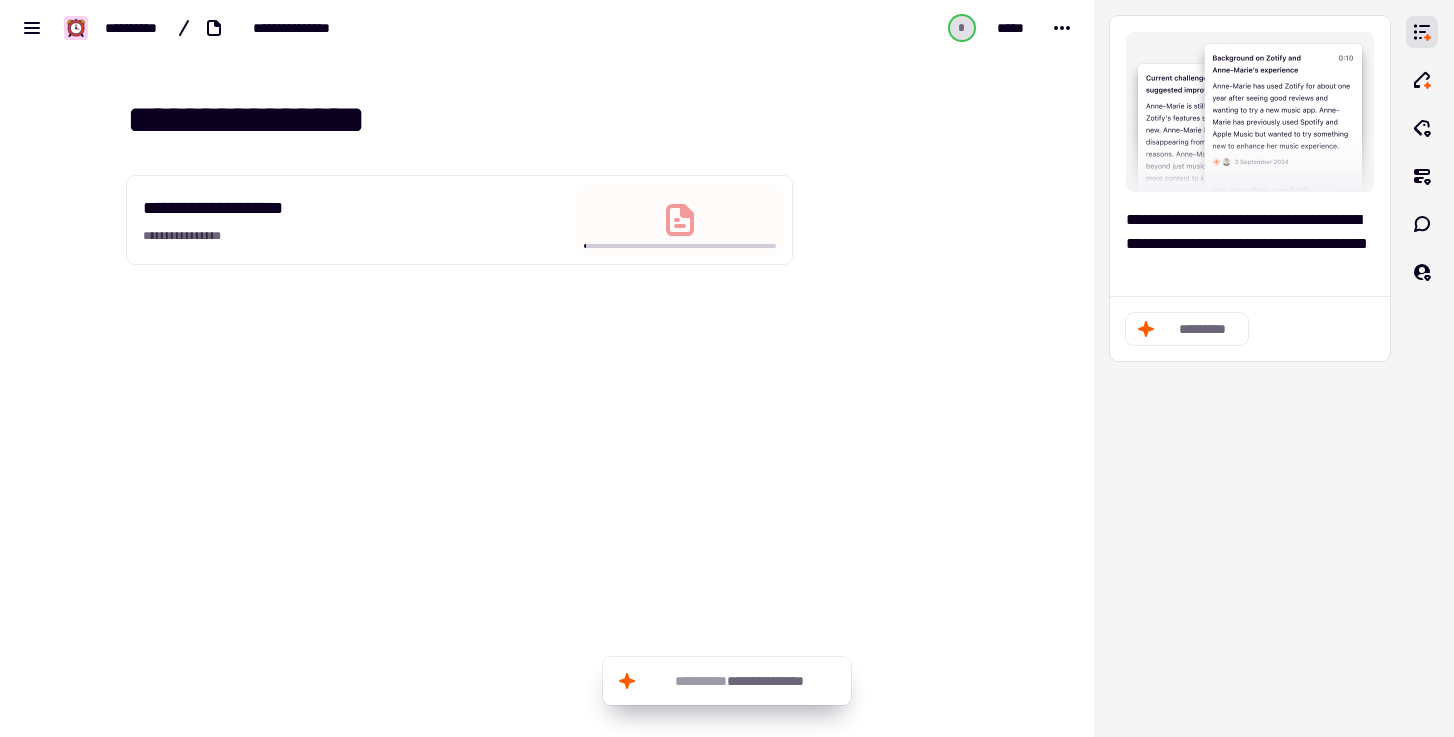 click on "[FIRST] [LAST]" at bounding box center (351, 220) 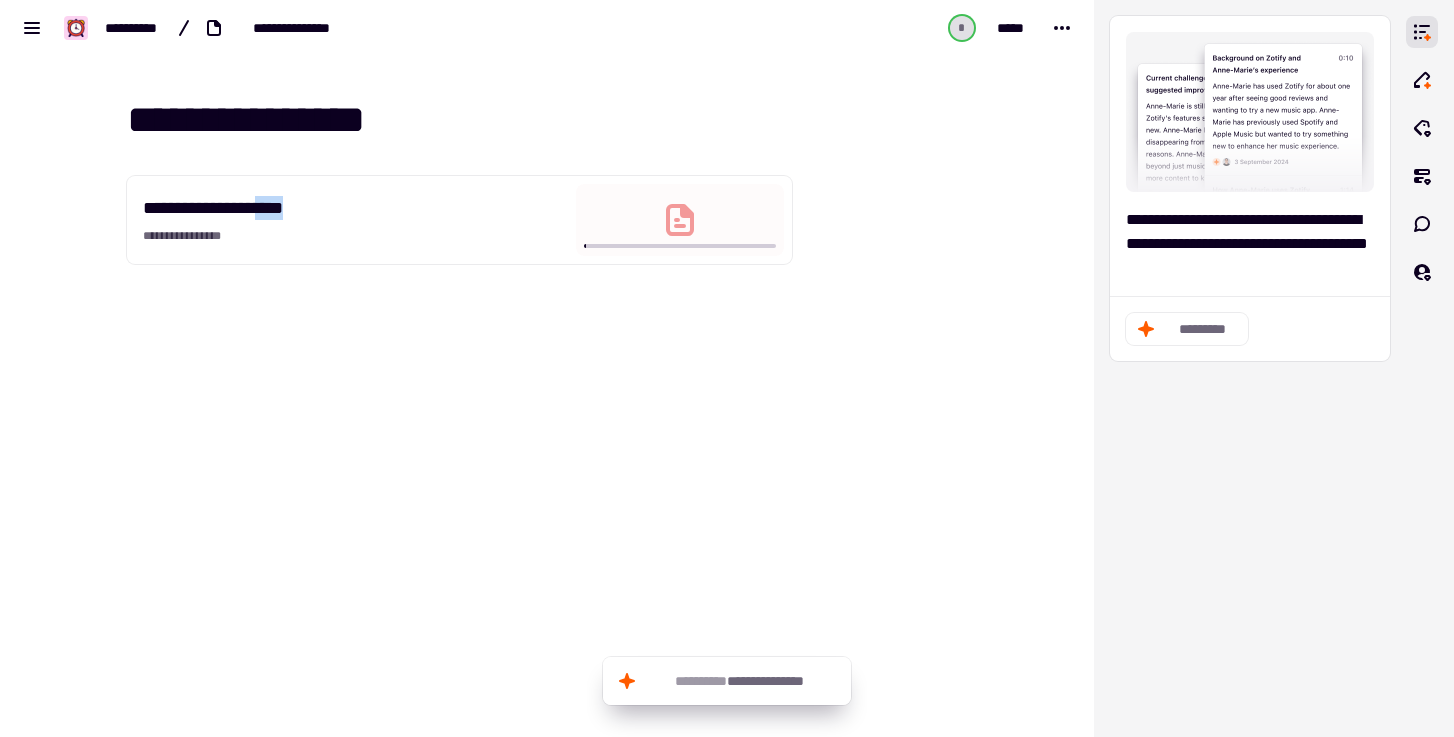 click on "[FIRST] [LAST]" at bounding box center (351, 220) 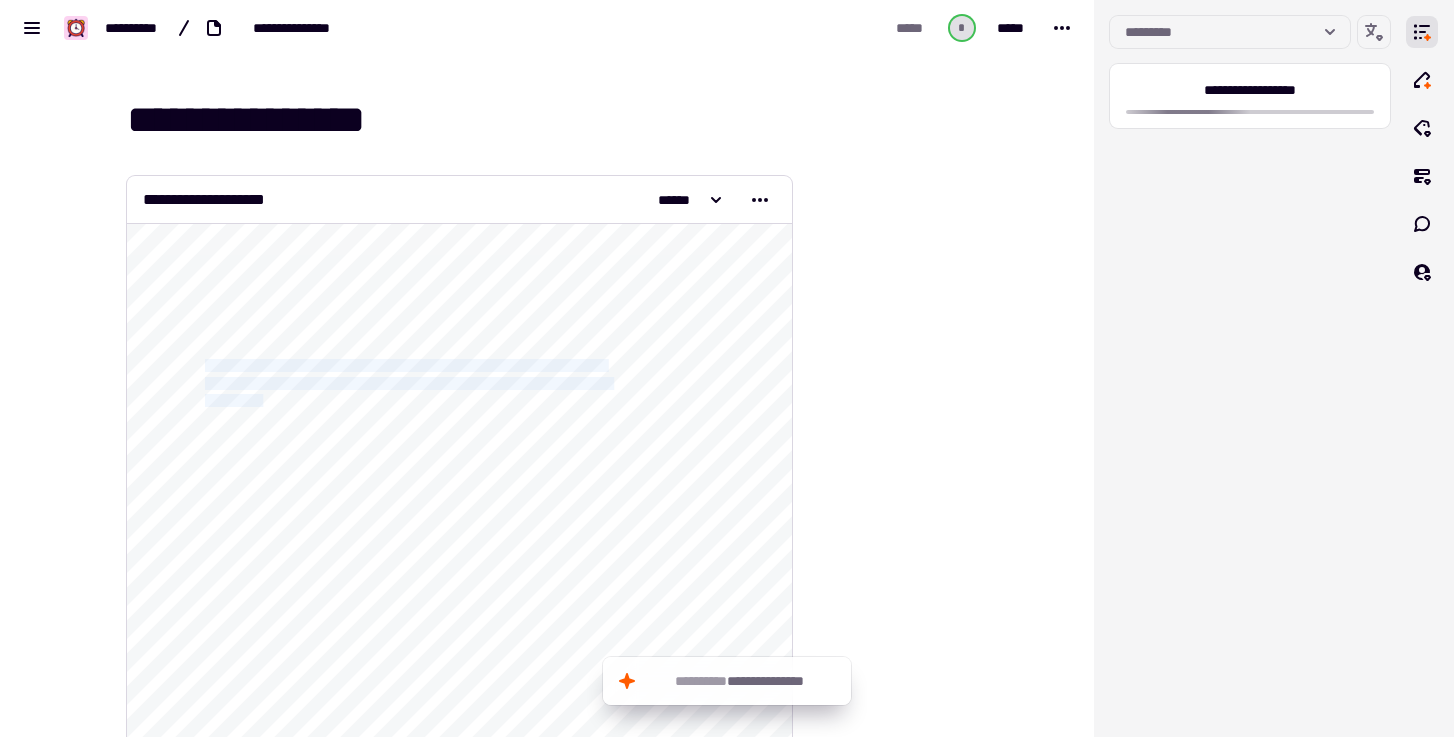 drag, startPoint x: 201, startPoint y: 362, endPoint x: 265, endPoint y: 398, distance: 73.43024 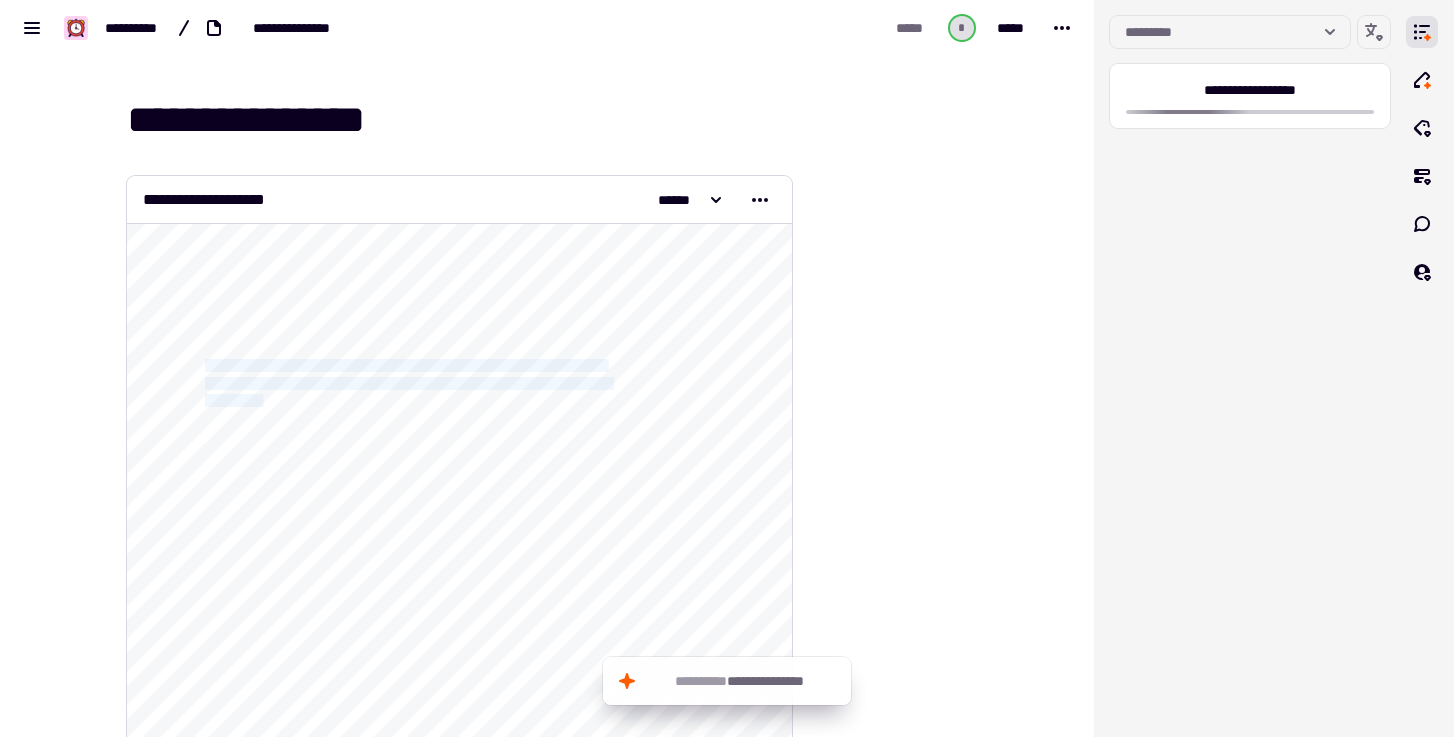 click on "[FIRST] [LAST] [STREET] [CITY], [STATE] [ZIP] [COUNTRY] [PHONE] [EMAIL] [SSN] [DLN] [PASSPORT] [CCNUM] [DOB] [AGE]" 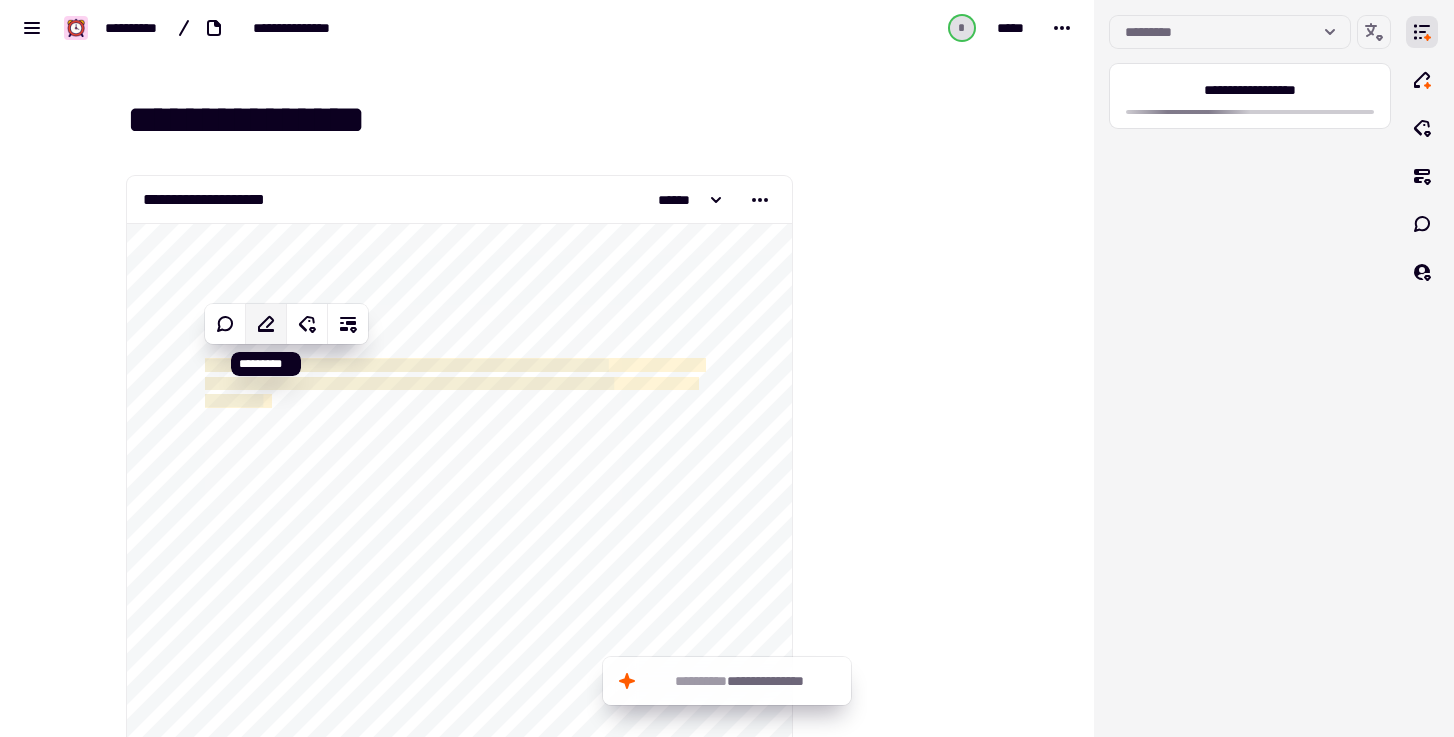 click 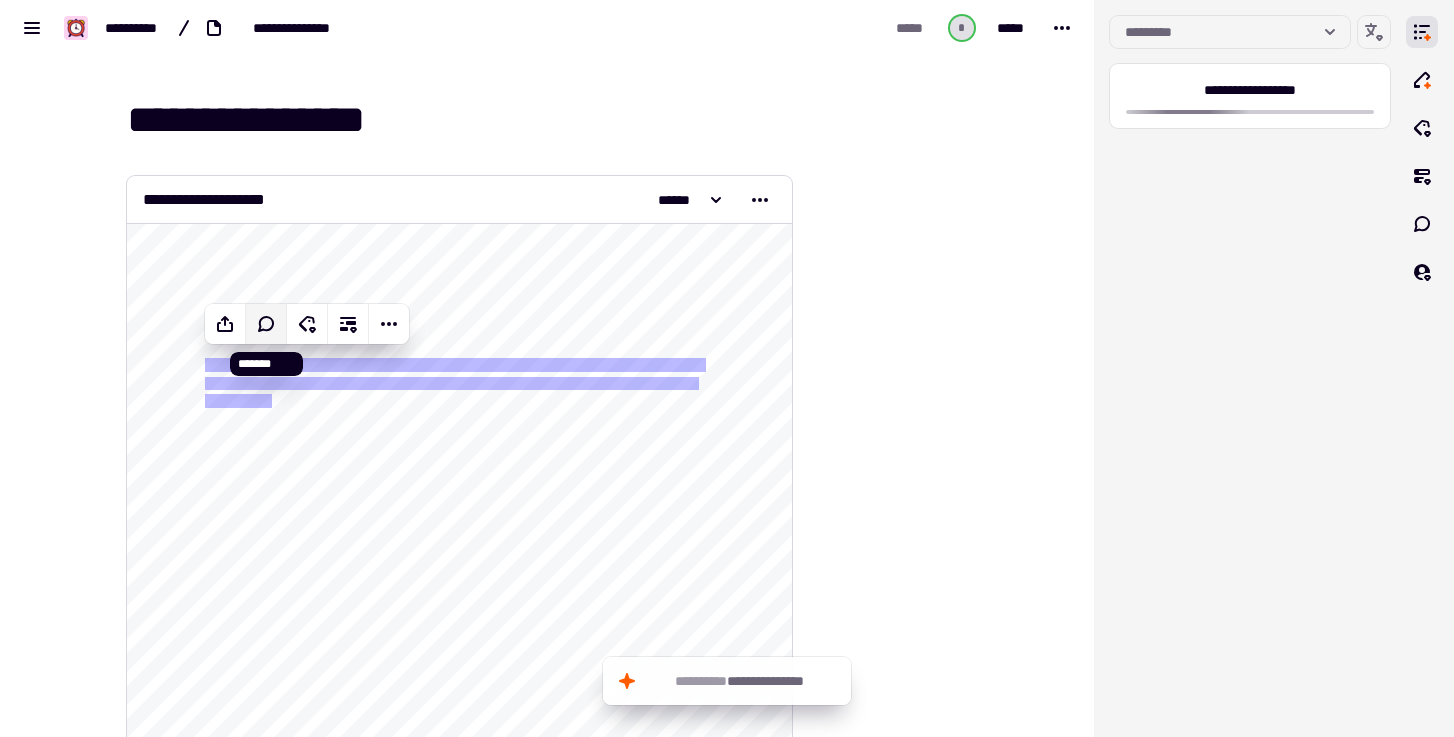 click 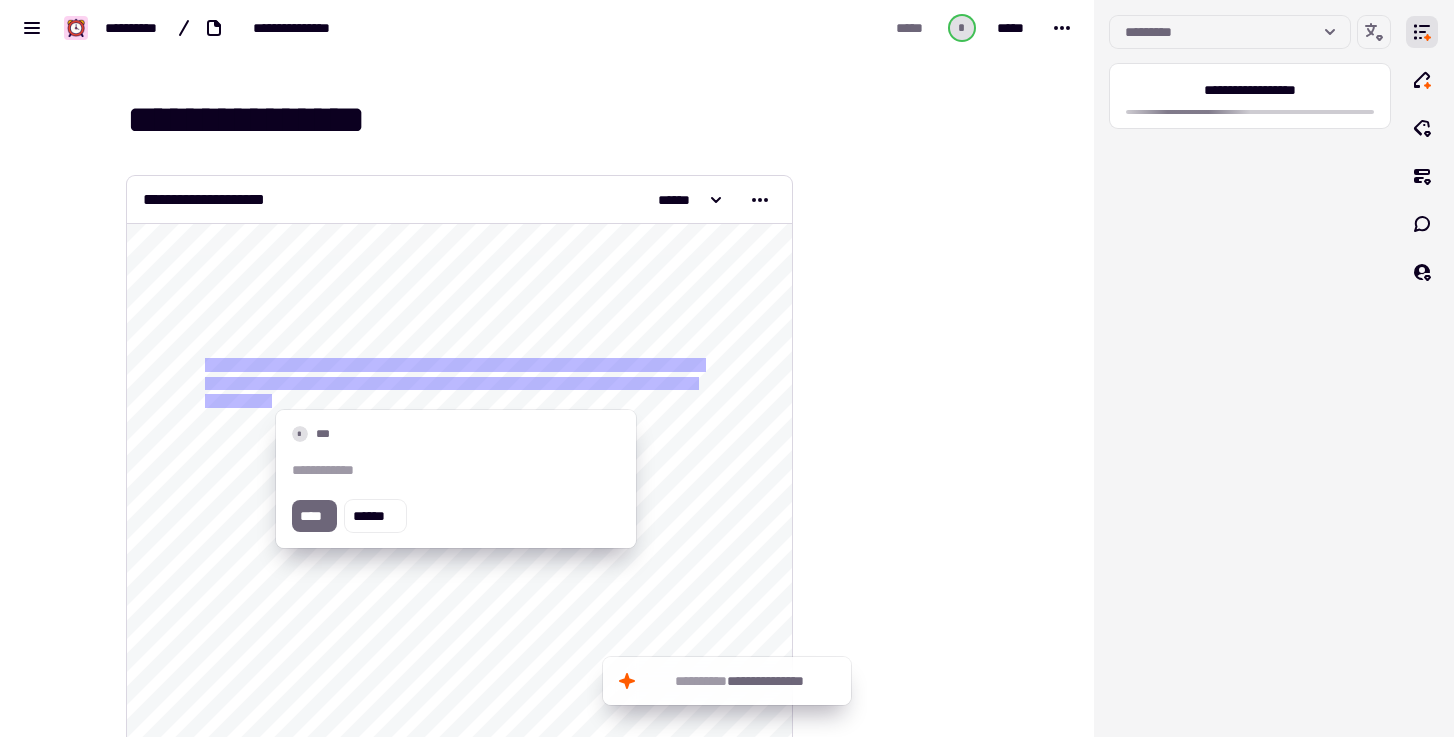 type 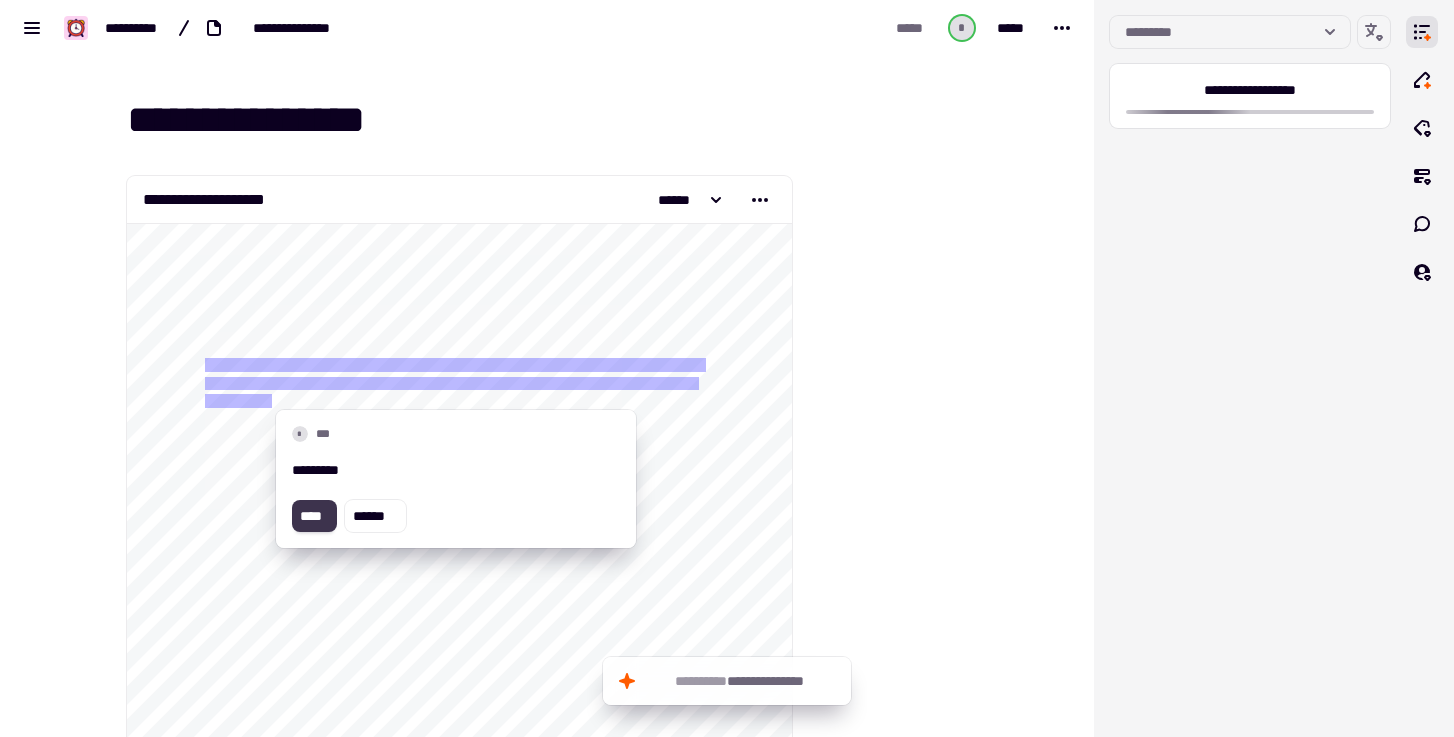 click on "****" 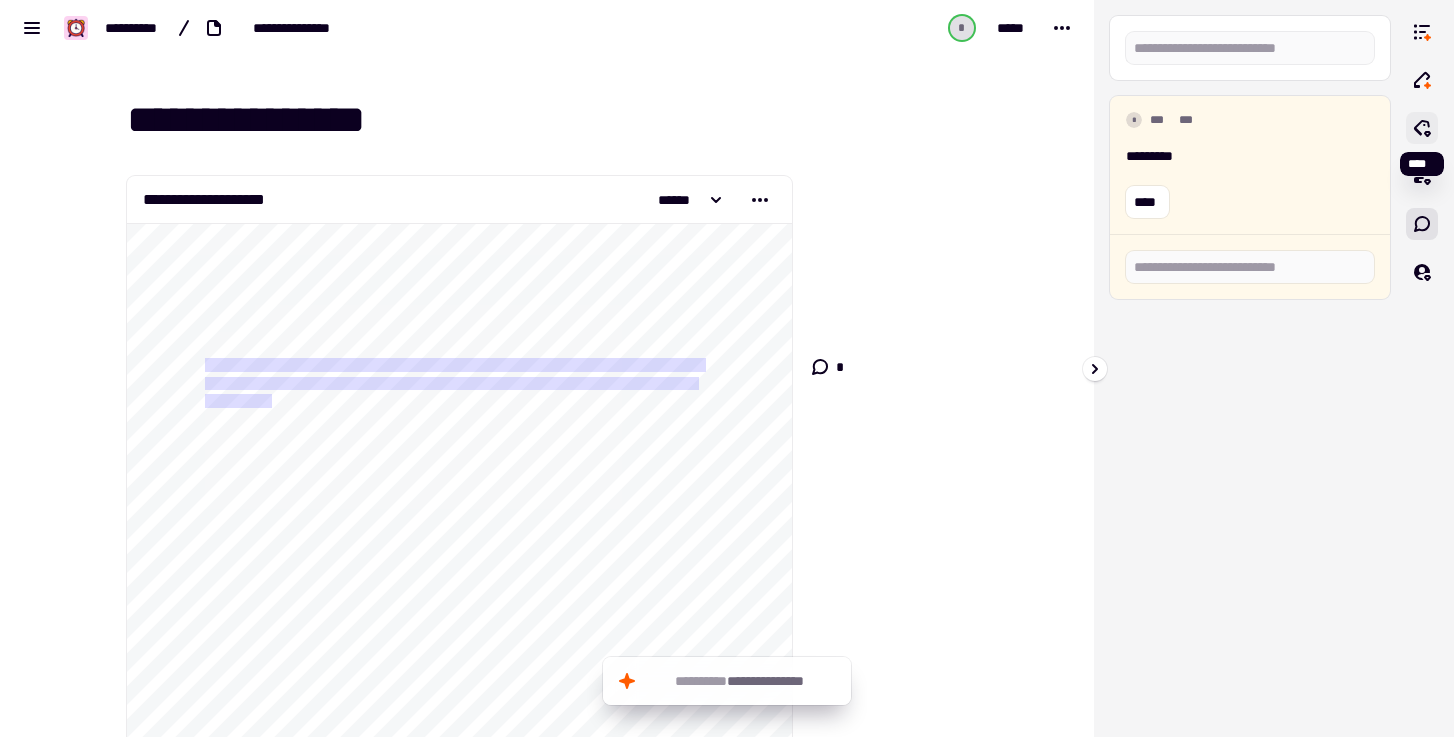 click 